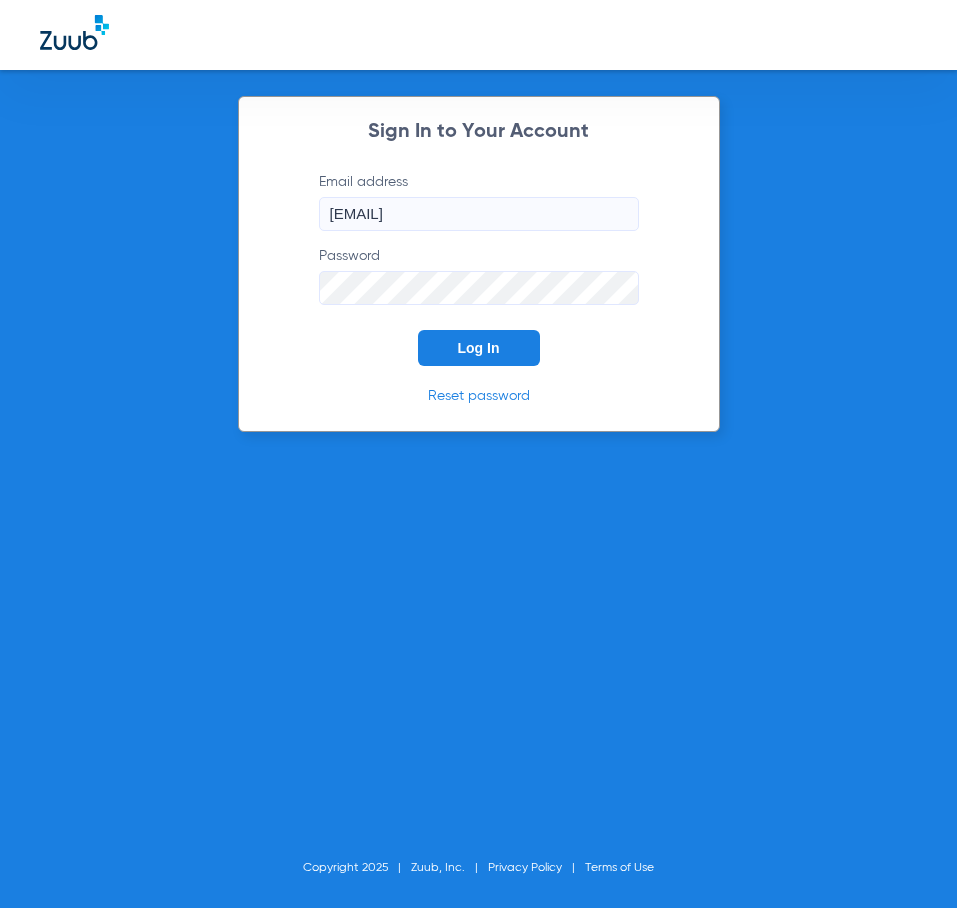 scroll, scrollTop: 0, scrollLeft: 0, axis: both 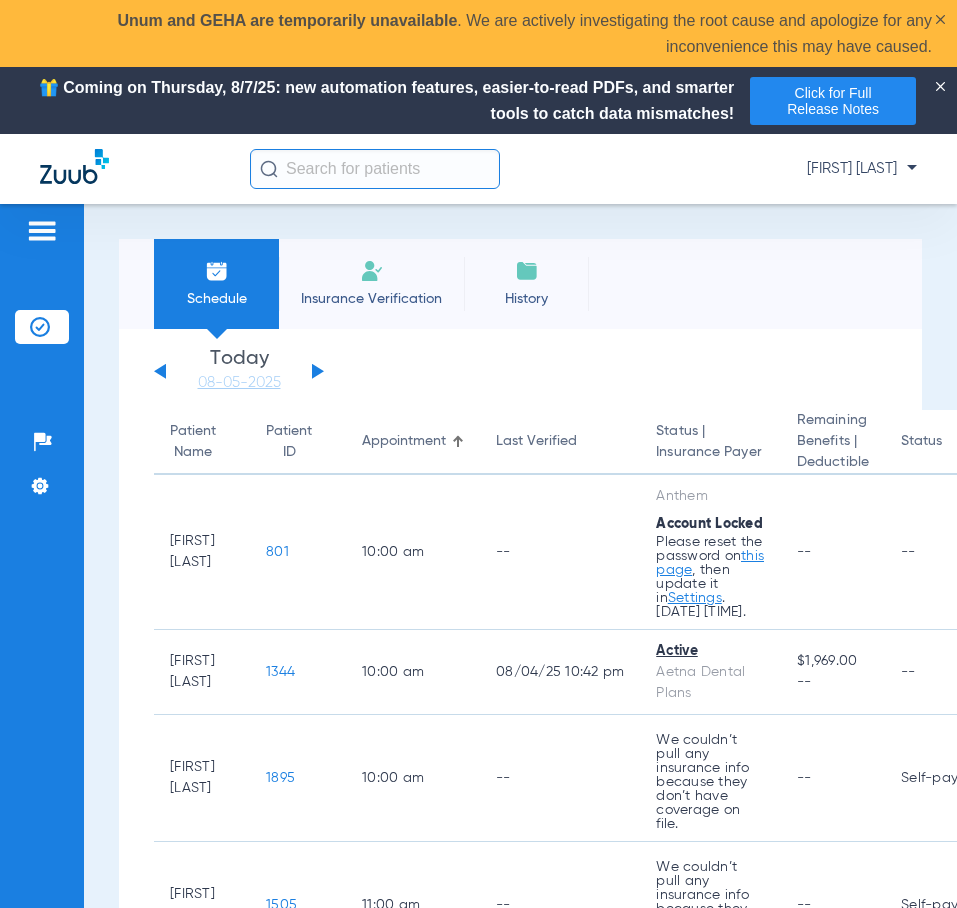 click 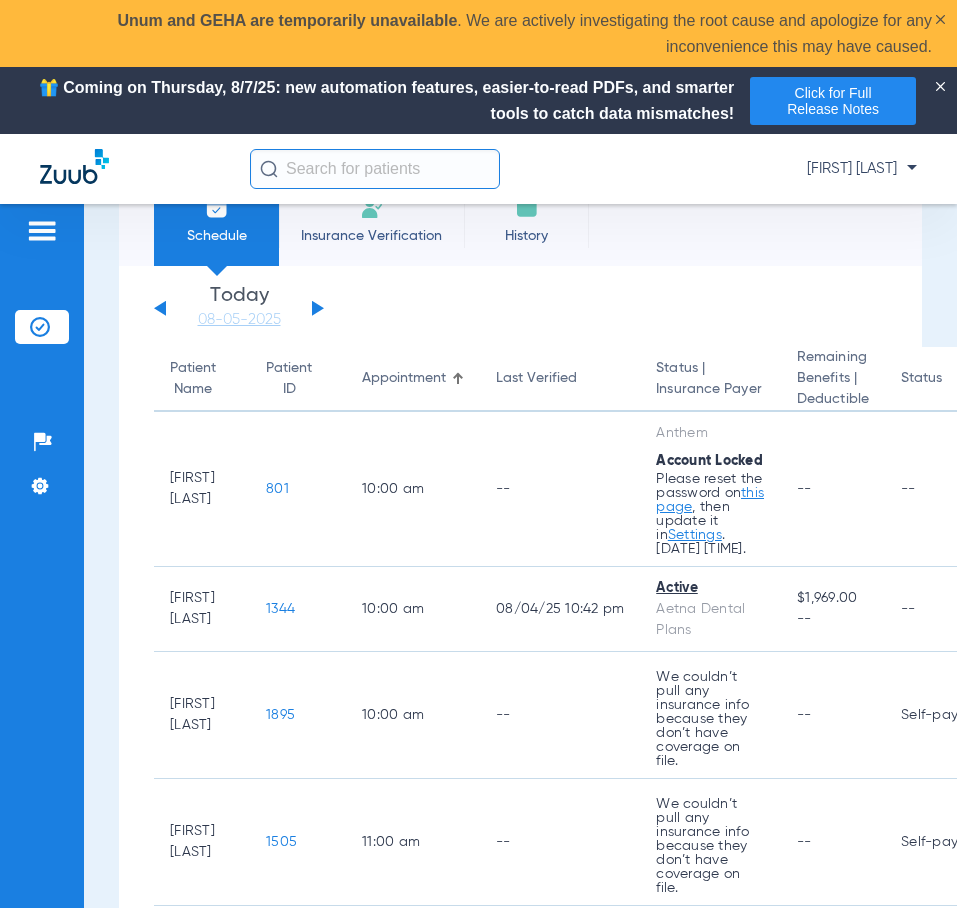 scroll, scrollTop: 0, scrollLeft: 0, axis: both 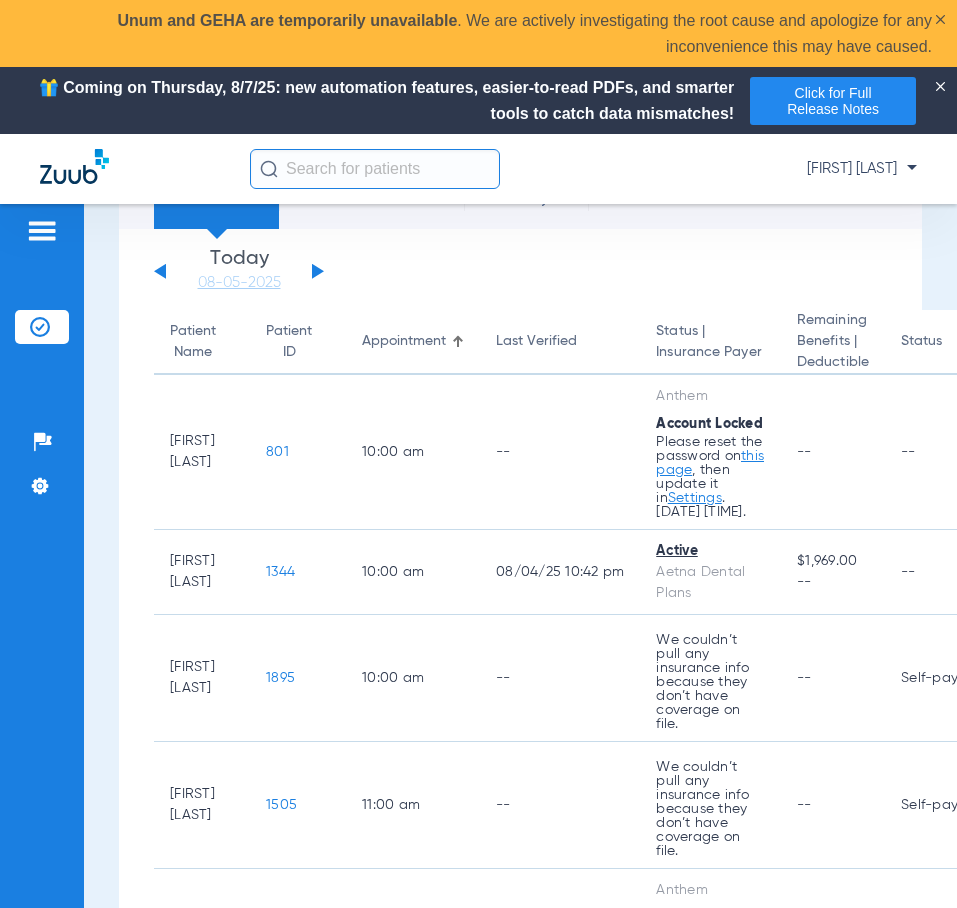 drag, startPoint x: 384, startPoint y: 295, endPoint x: 366, endPoint y: 239, distance: 58.821766 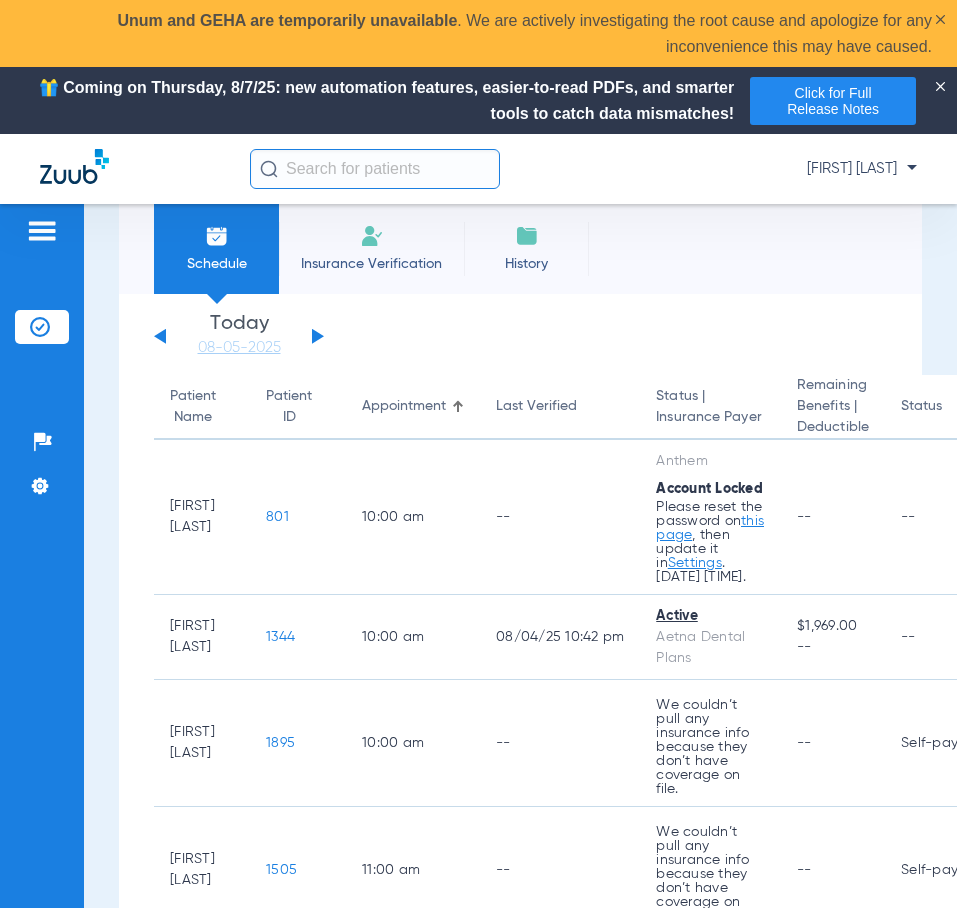 scroll, scrollTop: 0, scrollLeft: 0, axis: both 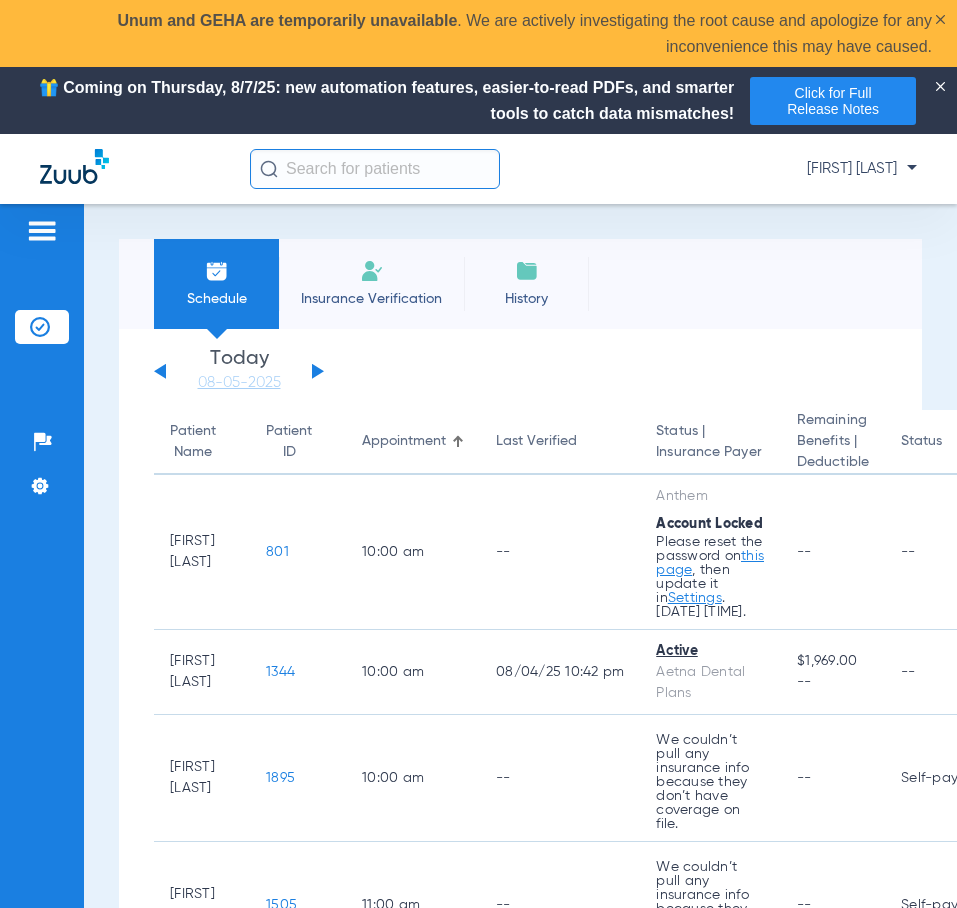 click 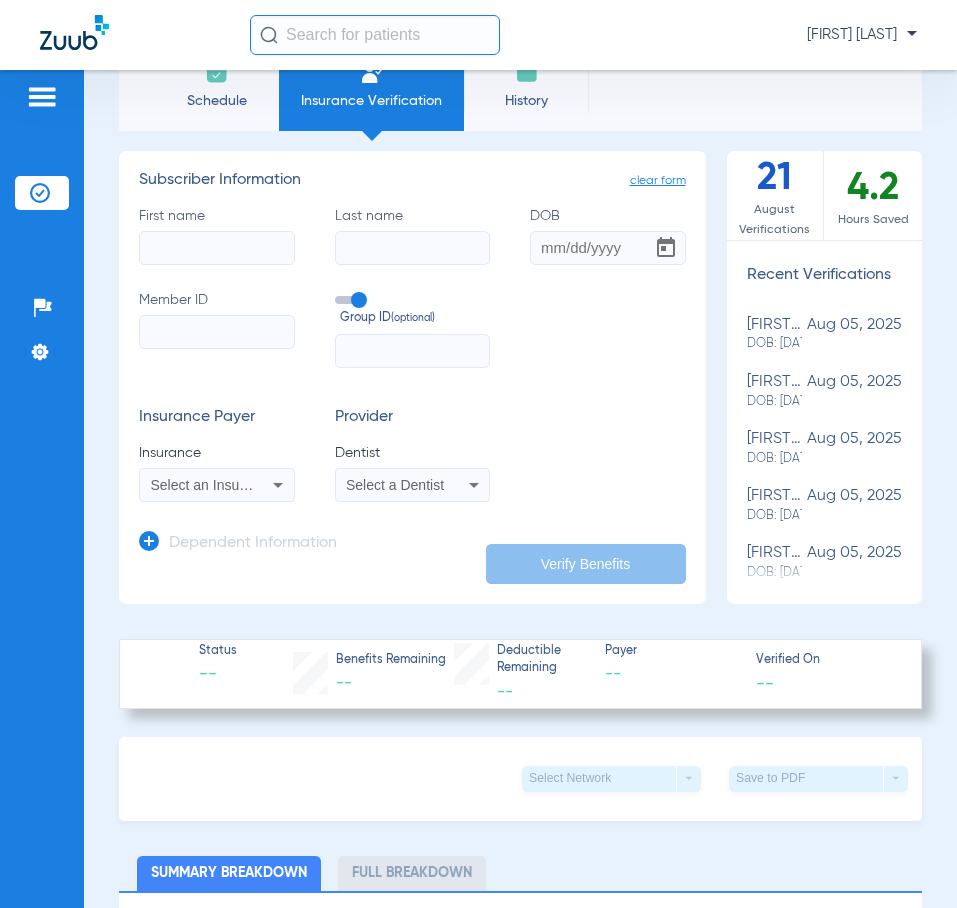 scroll, scrollTop: 100, scrollLeft: 0, axis: vertical 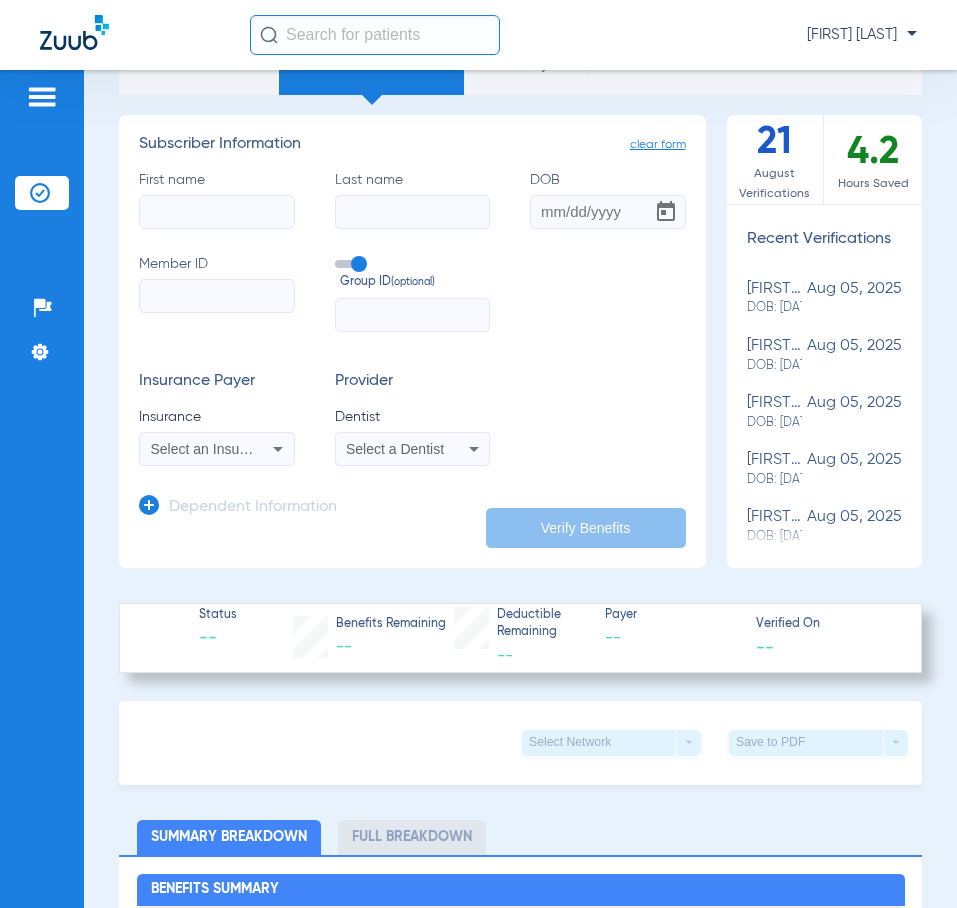 click on "First name" 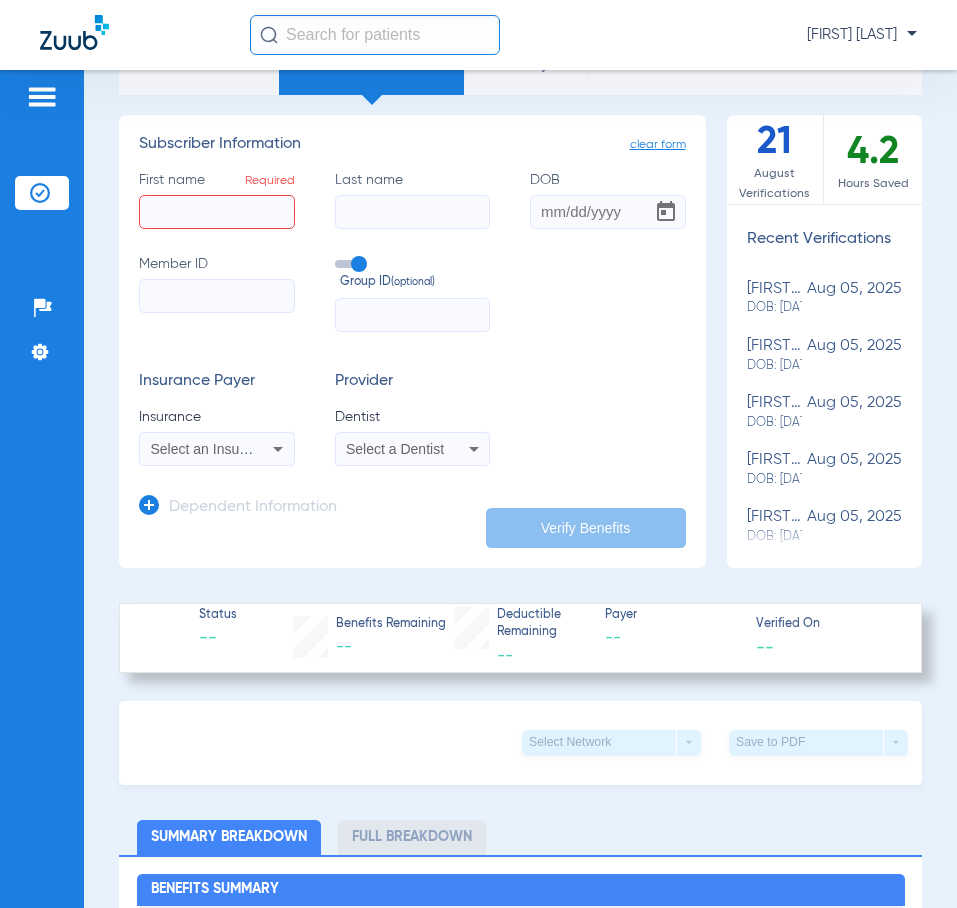 click on "First name  Required" 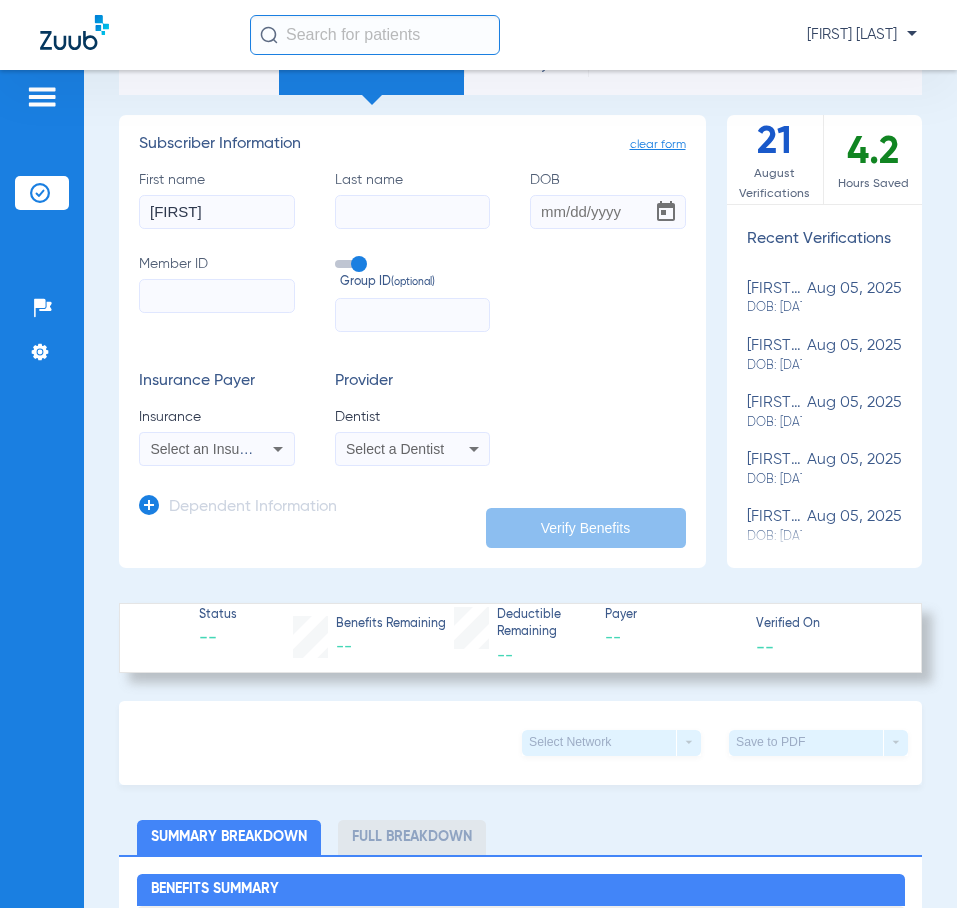 type on "[FIRST]" 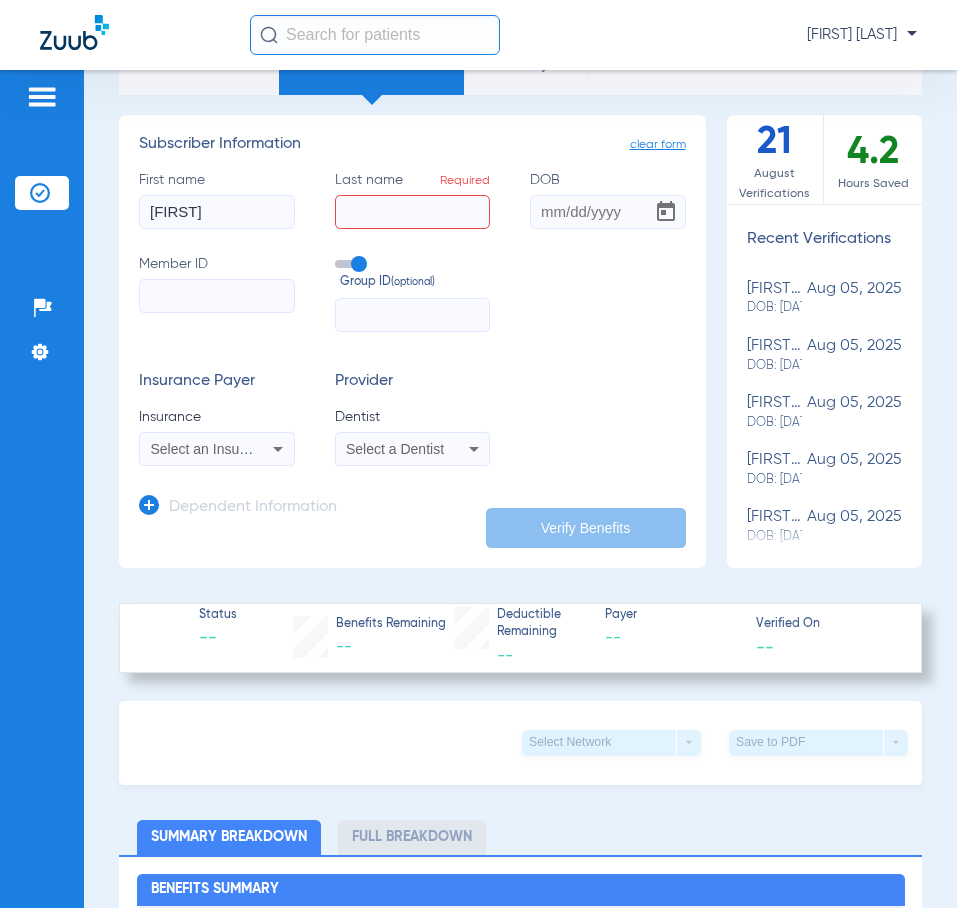 click on "Last name  Required" 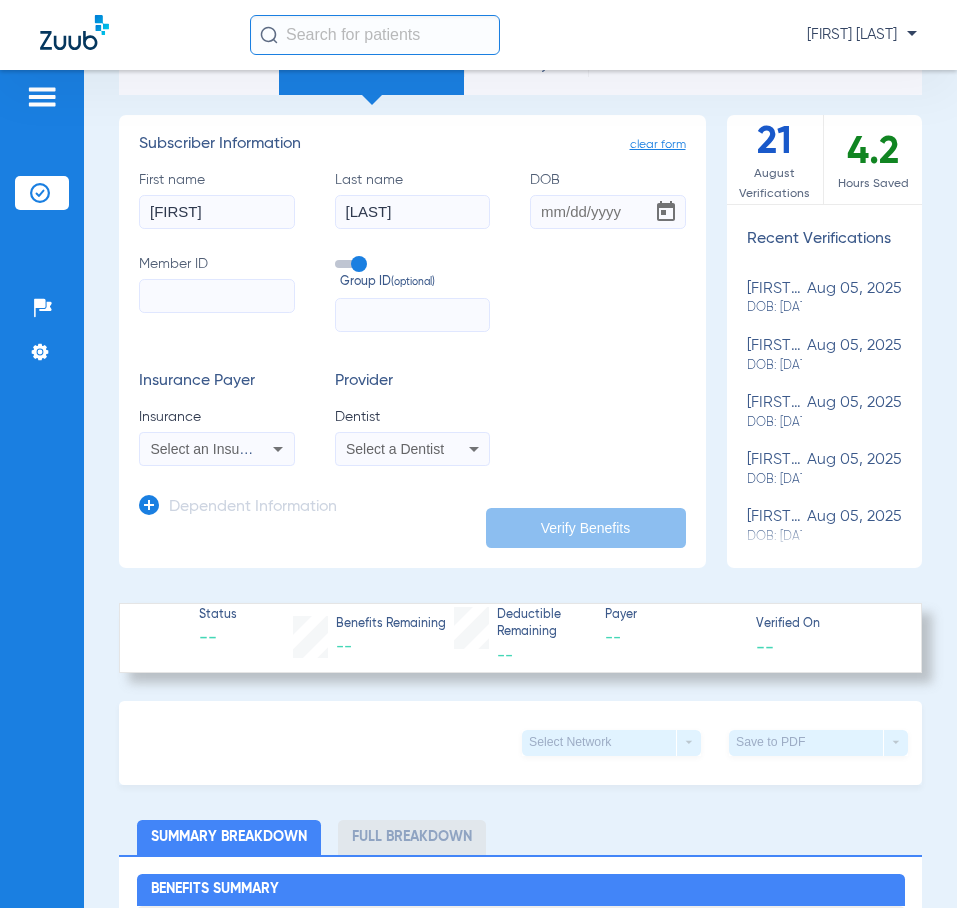 type on "[LAST]" 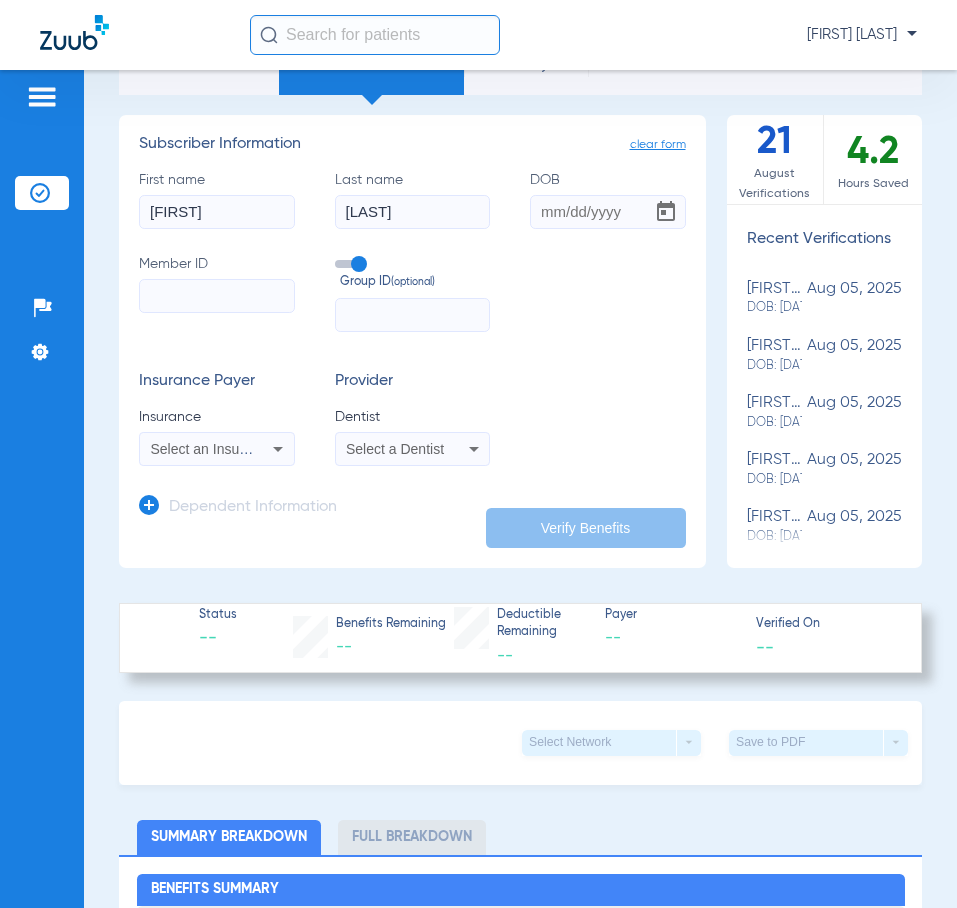 click on "DOB" 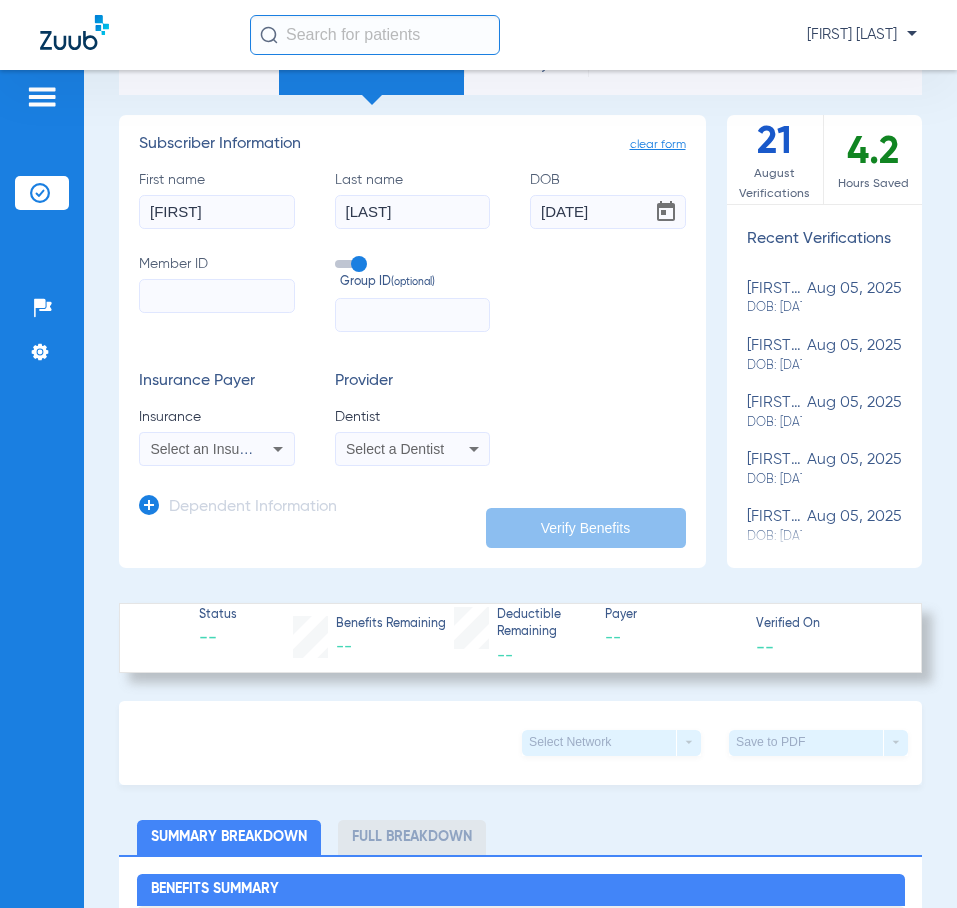 type on "[DATE]" 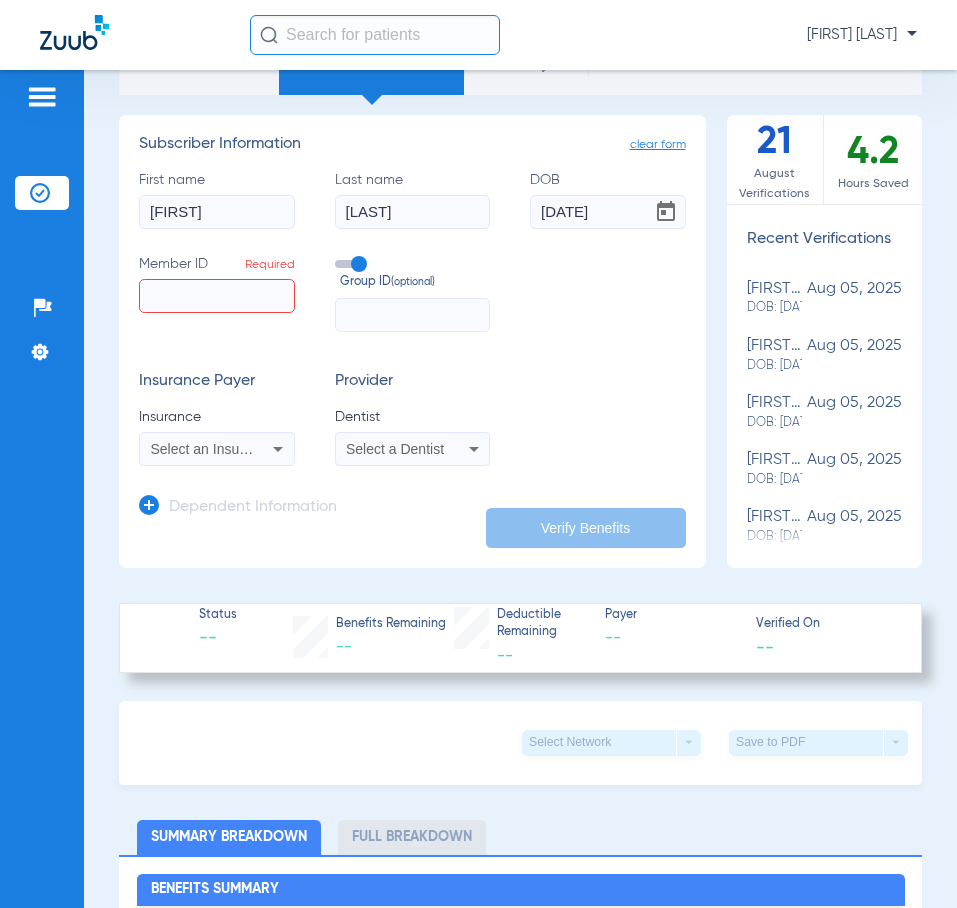 click on "Member ID  Required" 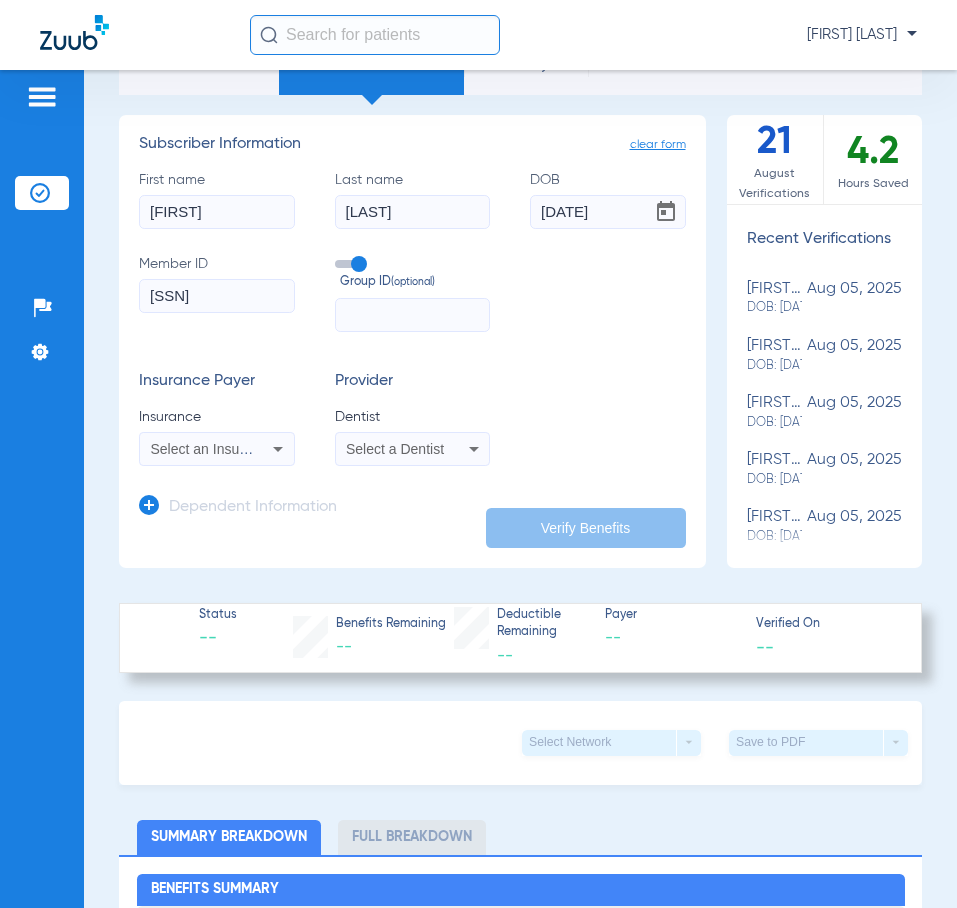 type on "[SSN]" 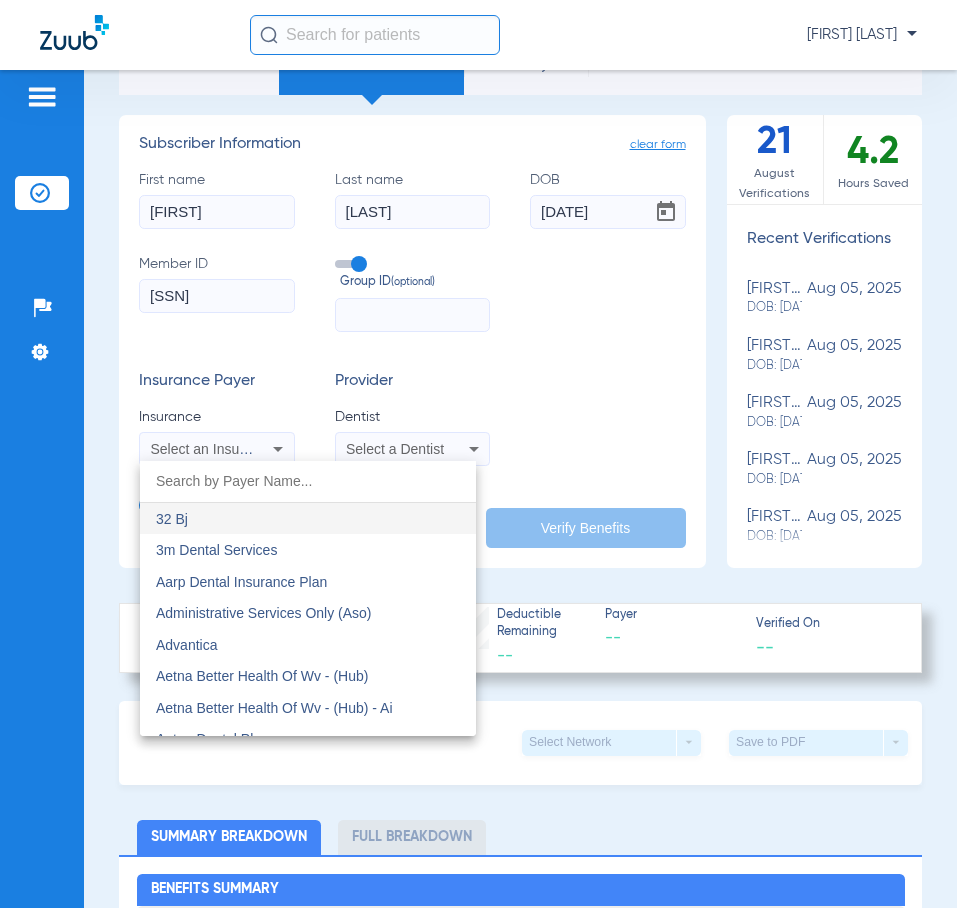 click at bounding box center [308, 481] 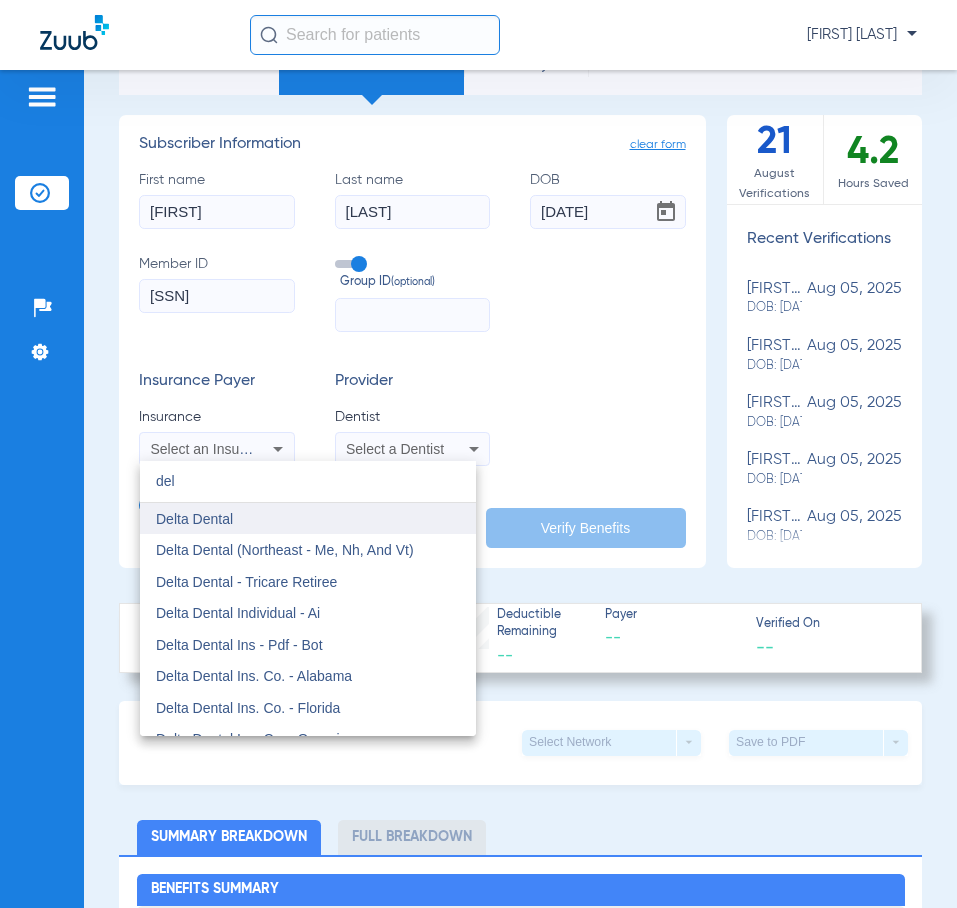 type on "del" 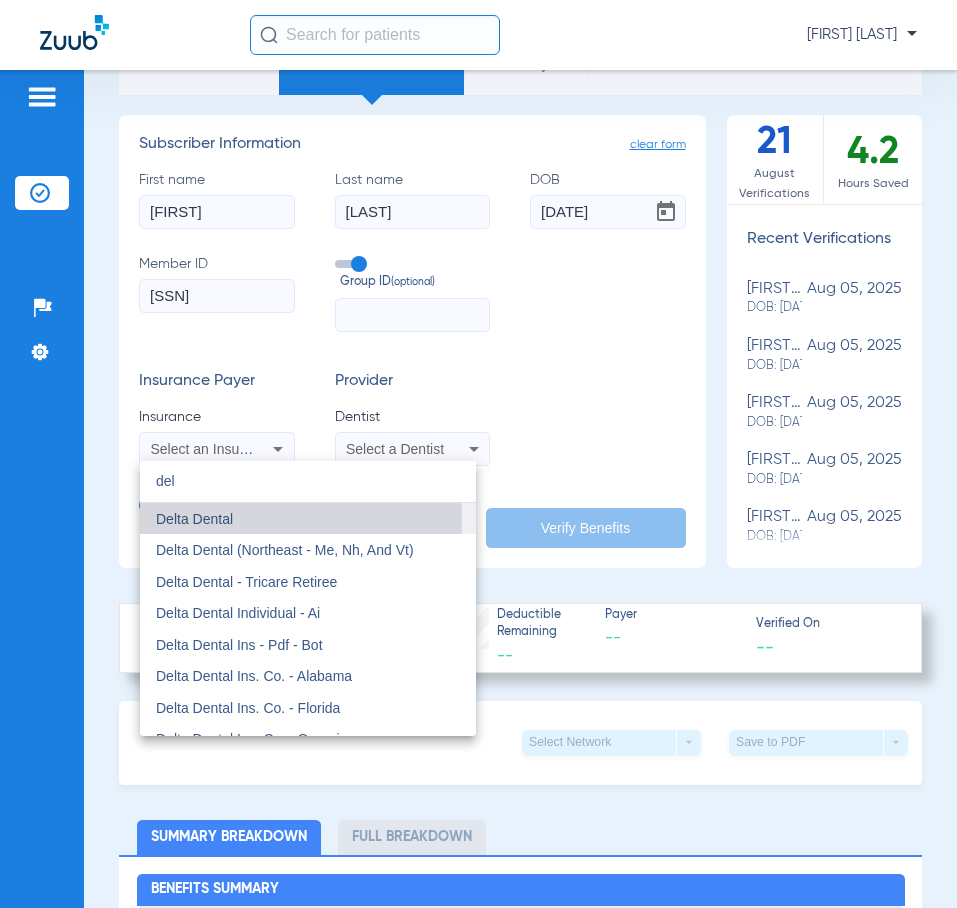click on "Delta Dental" at bounding box center (308, 519) 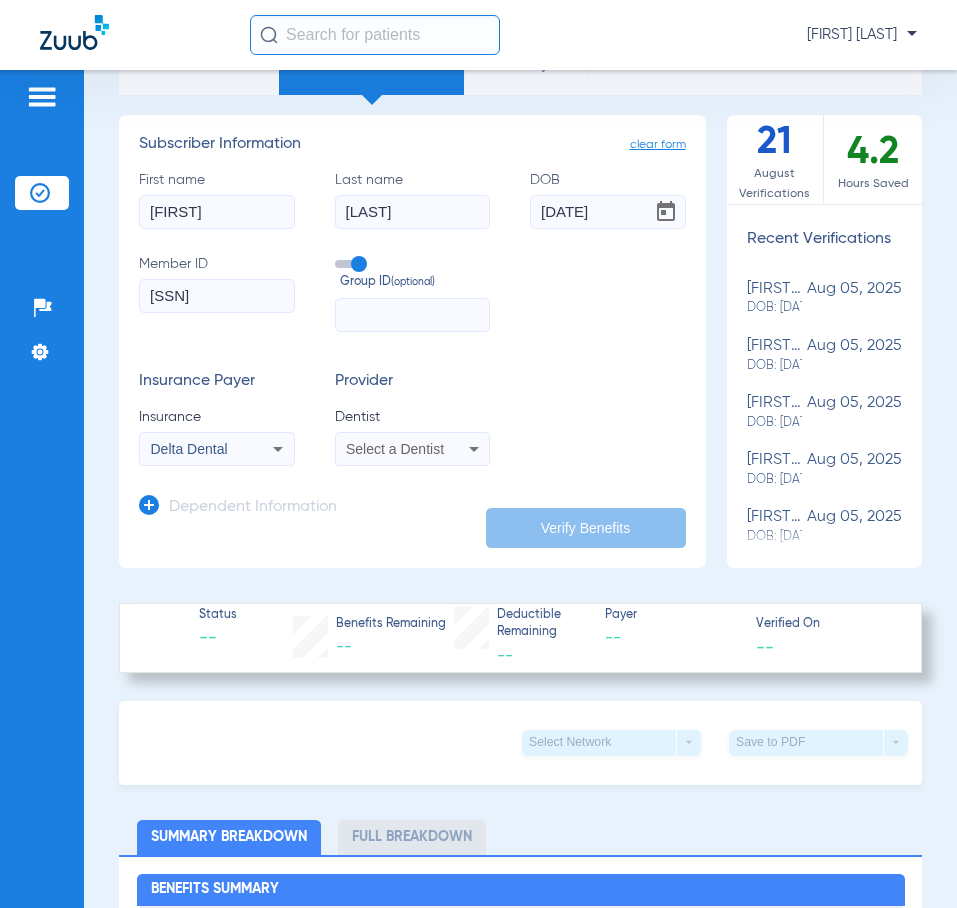 click on "Select a Dentist" at bounding box center [413, 449] 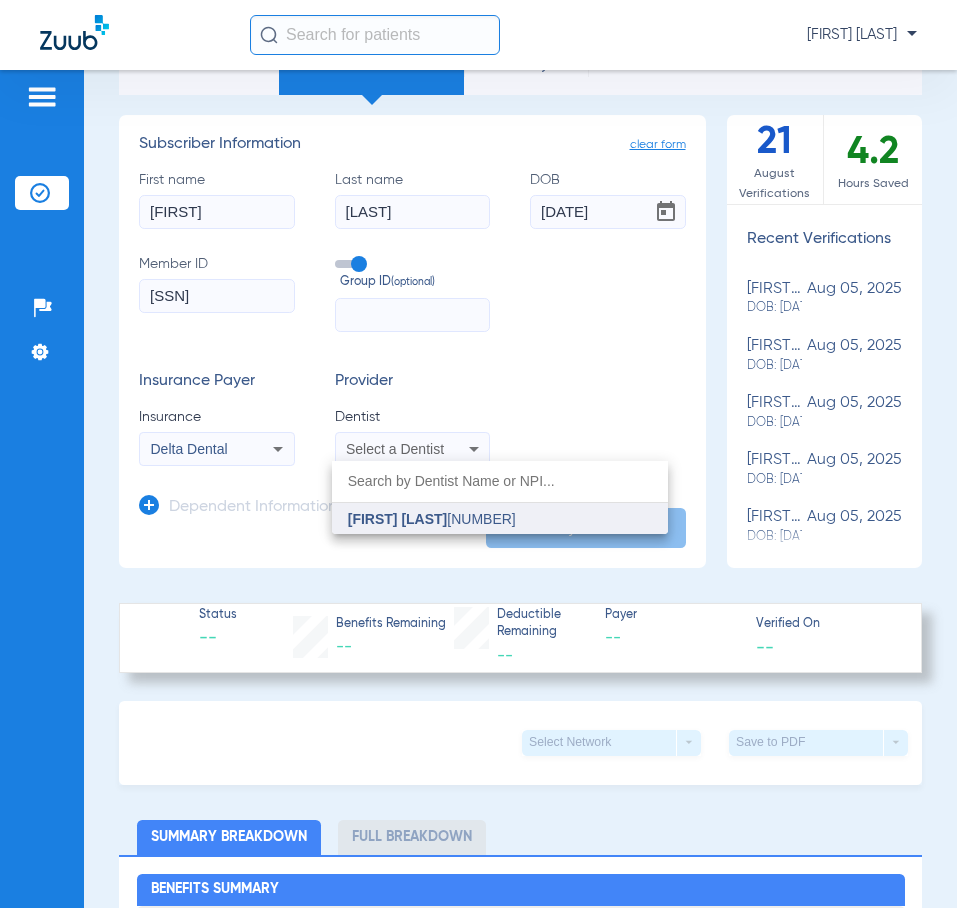 click on "[FIRST] [LAST]" at bounding box center [398, 519] 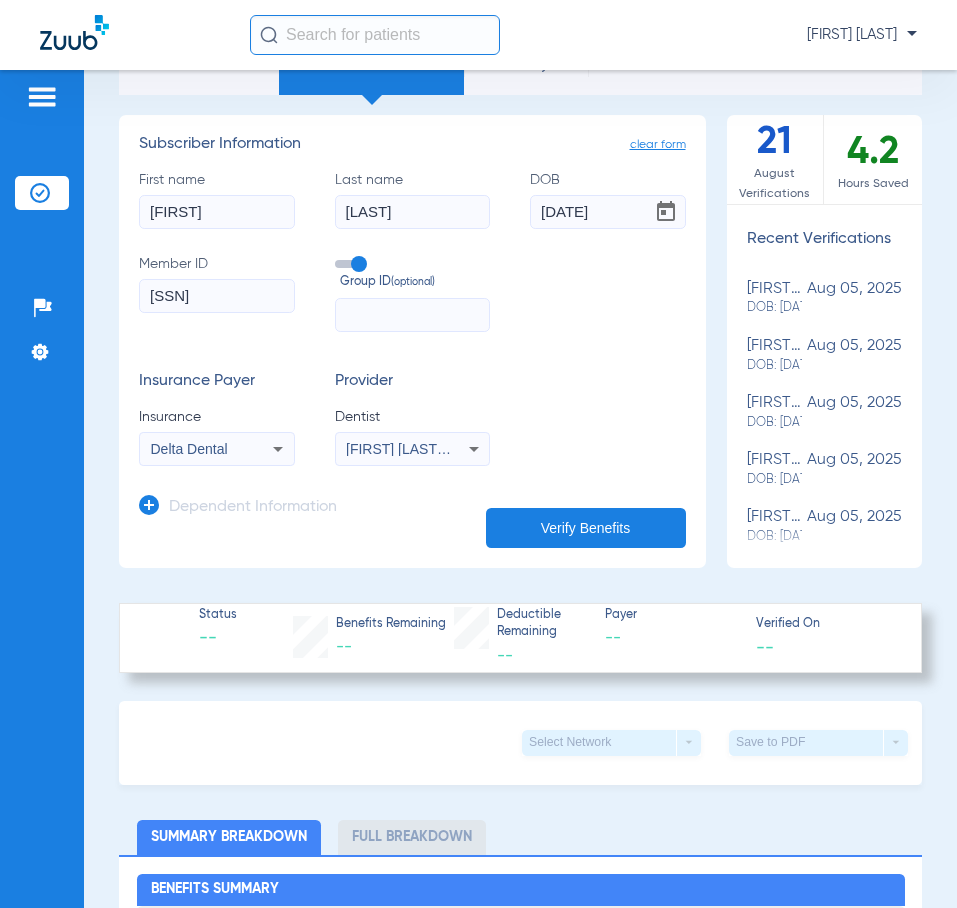 click on "Verify Benefits" 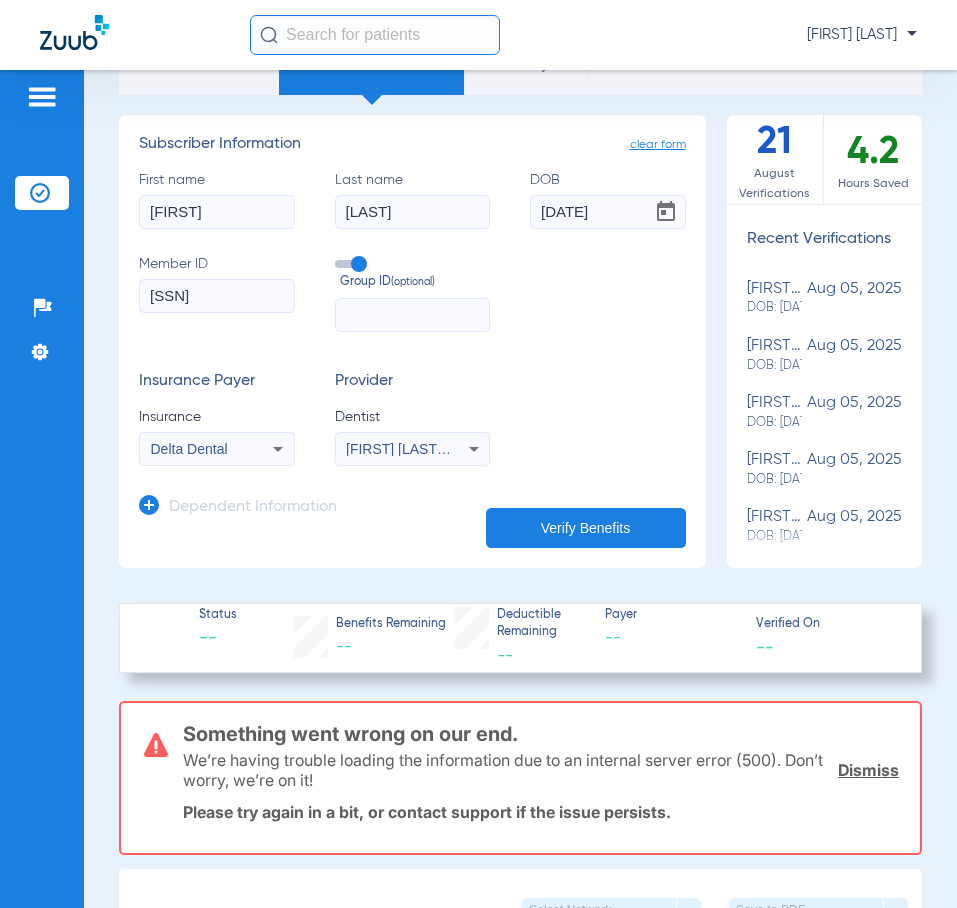 click on "[SSN]" 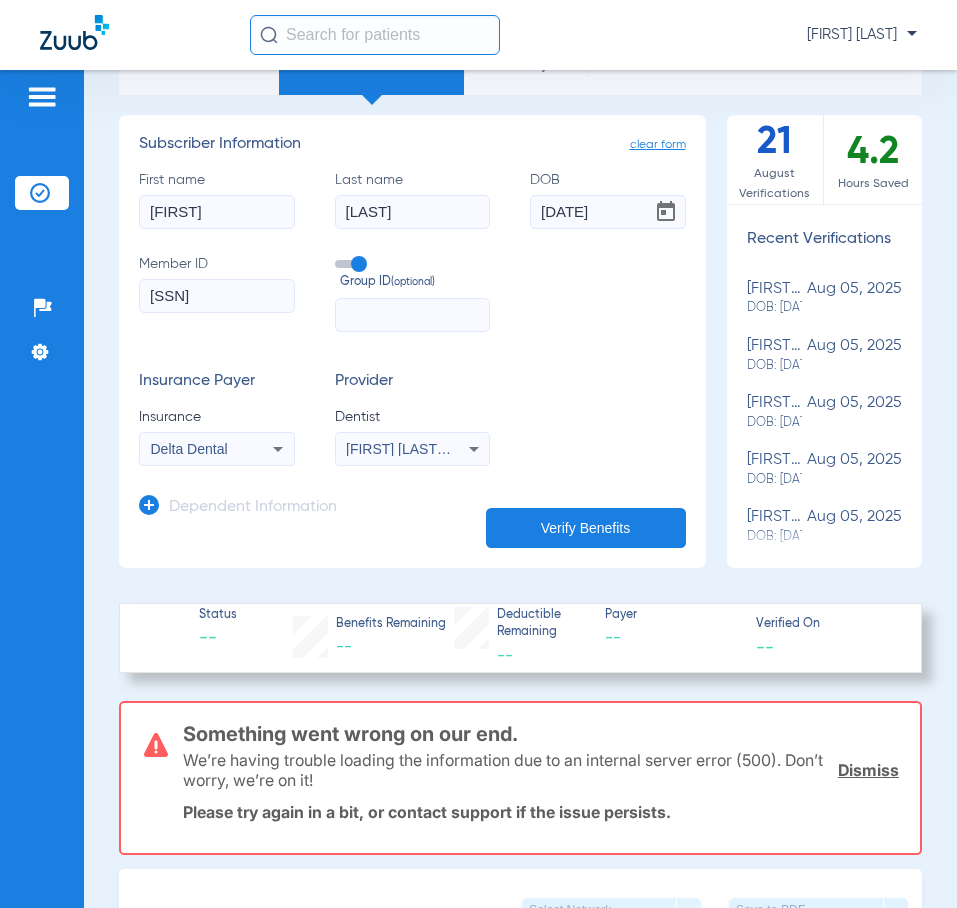click on "[SSN]" 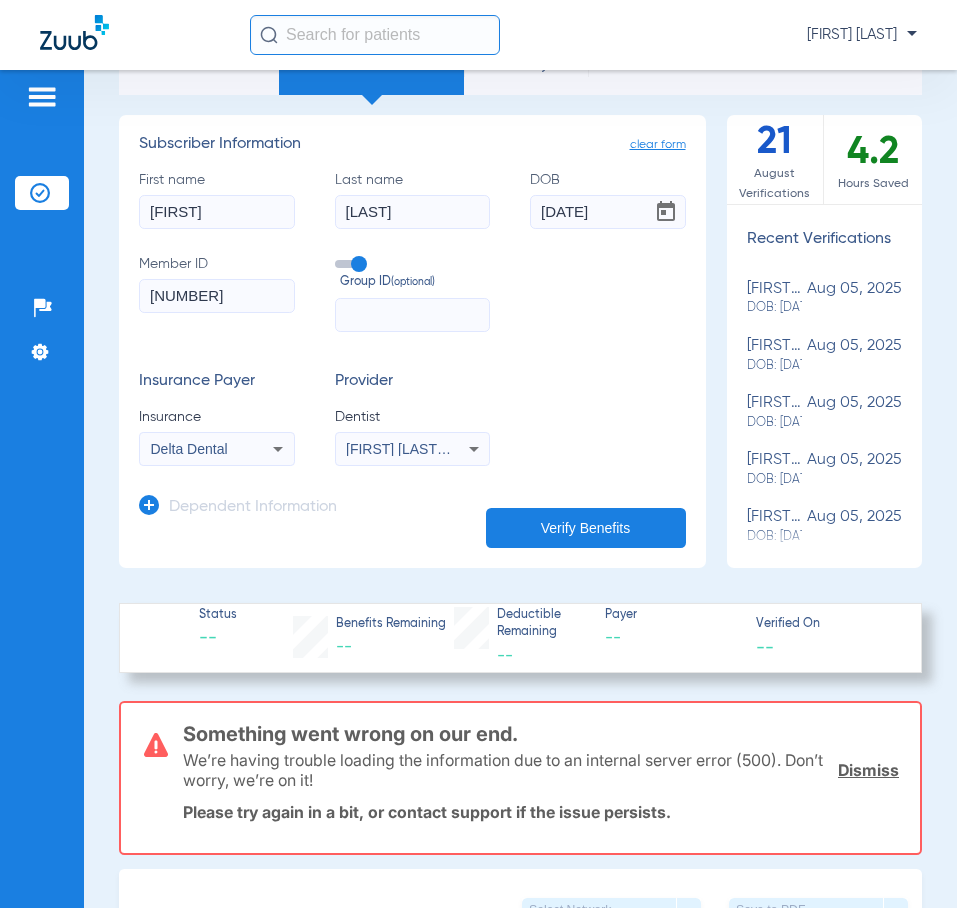 type on "[NUMBER]" 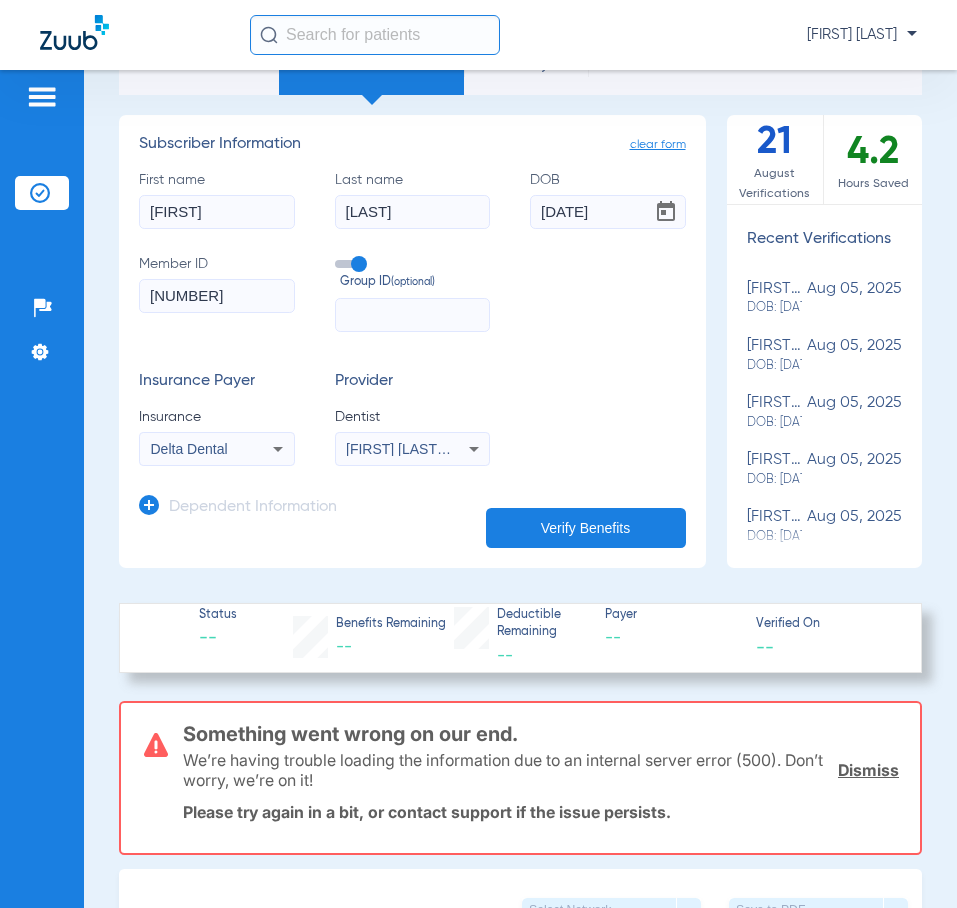 click on "Verify Benefits" 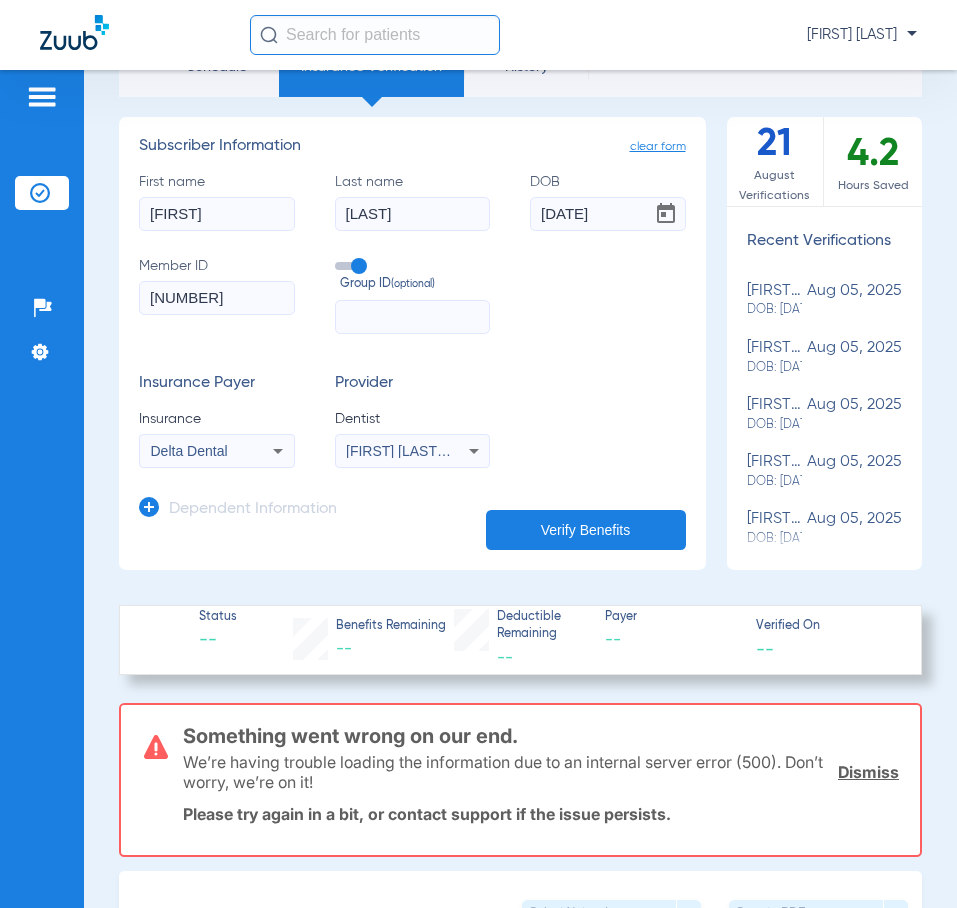 scroll, scrollTop: 0, scrollLeft: 0, axis: both 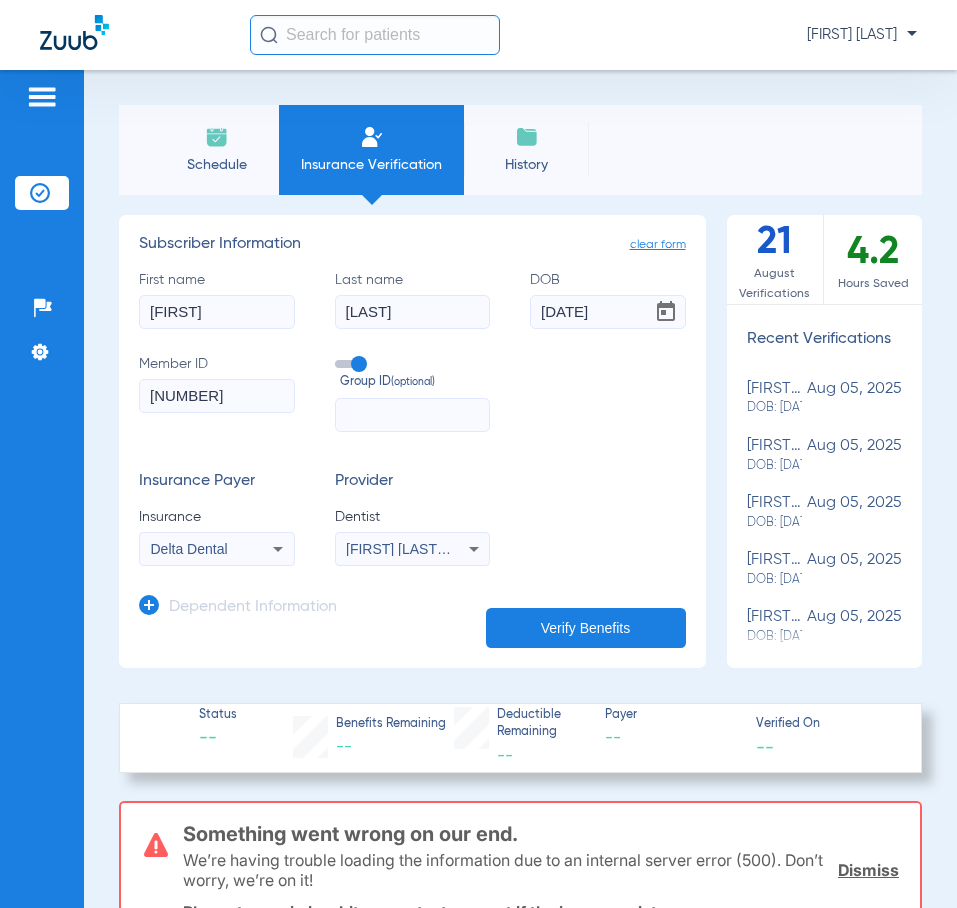 drag, startPoint x: 255, startPoint y: 392, endPoint x: -97, endPoint y: 407, distance: 352.31946 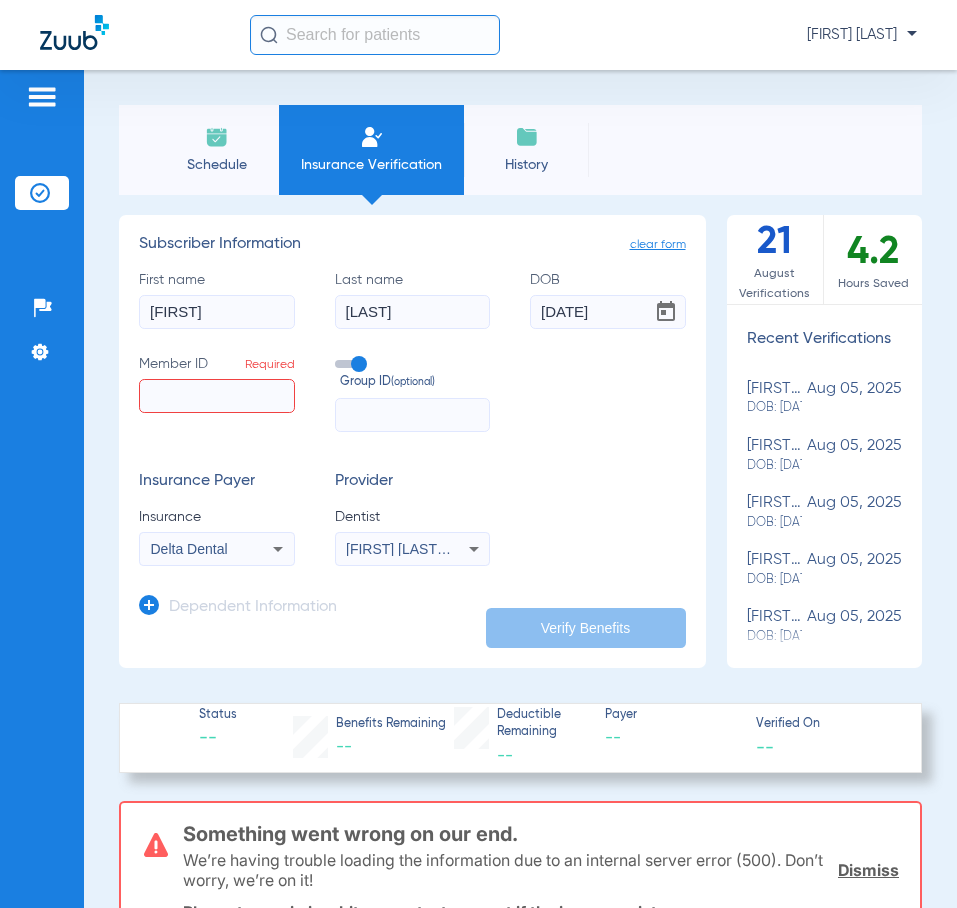 click on "Member ID  Required" 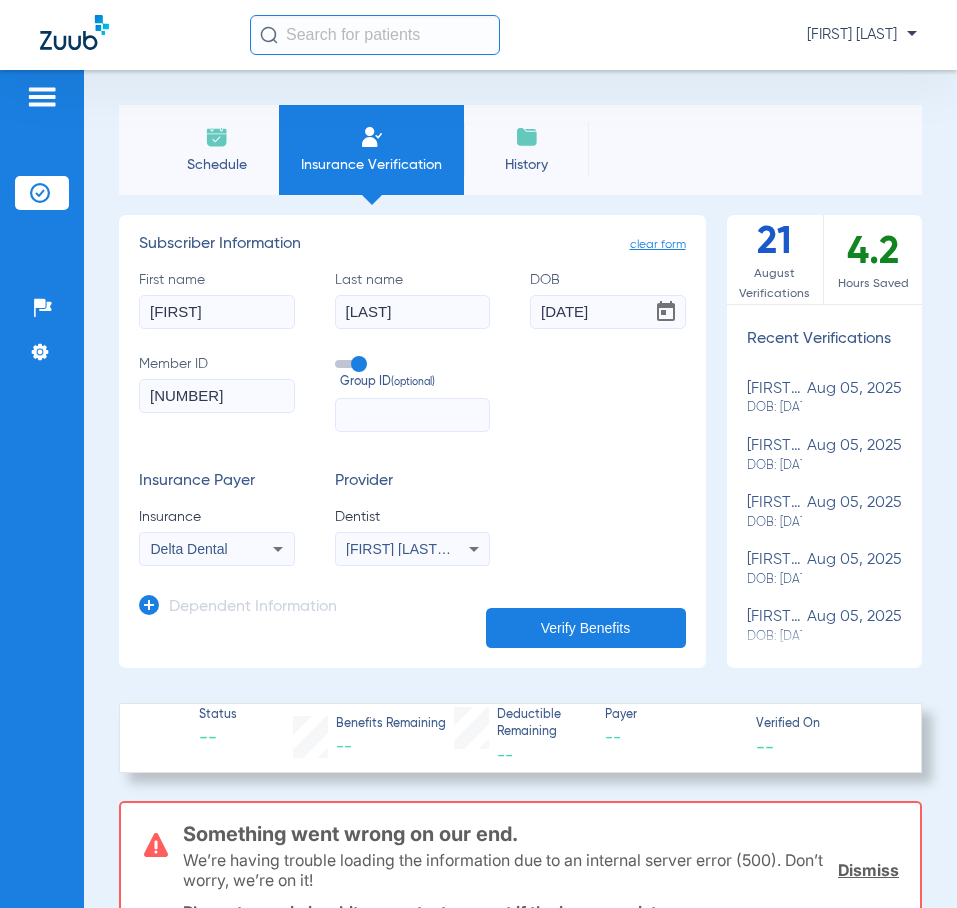 type on "[NUMBER]" 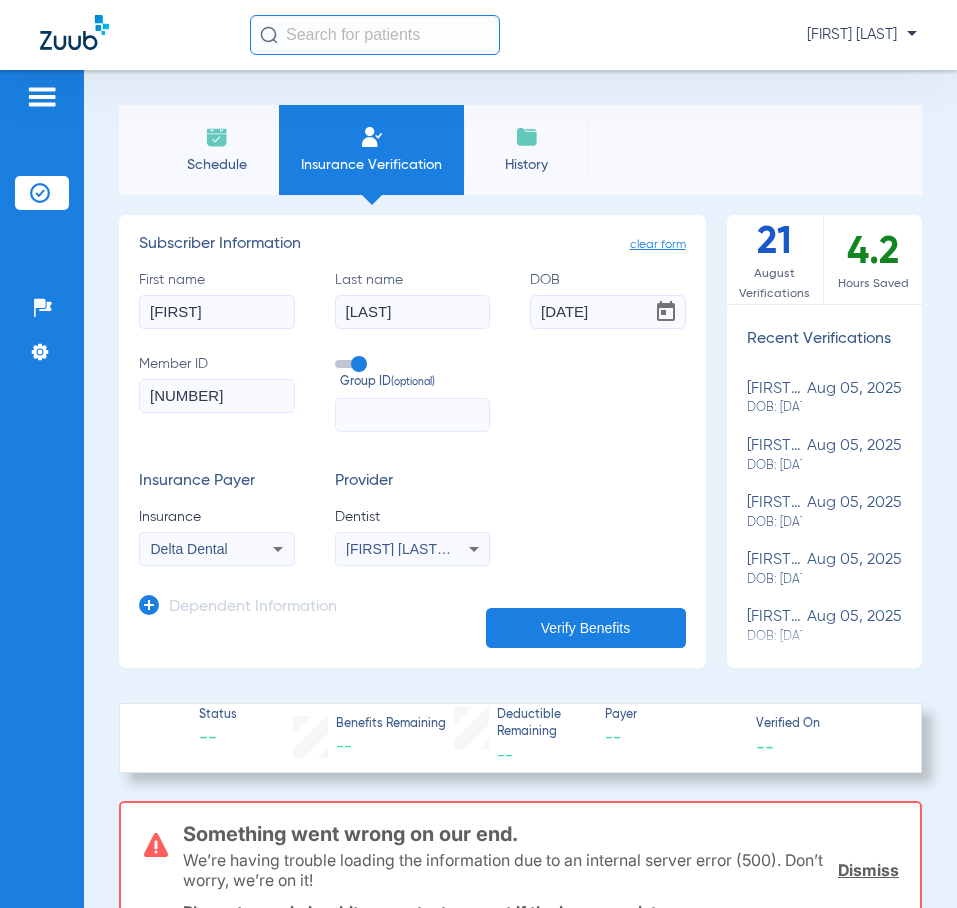 click on "Verify Benefits" 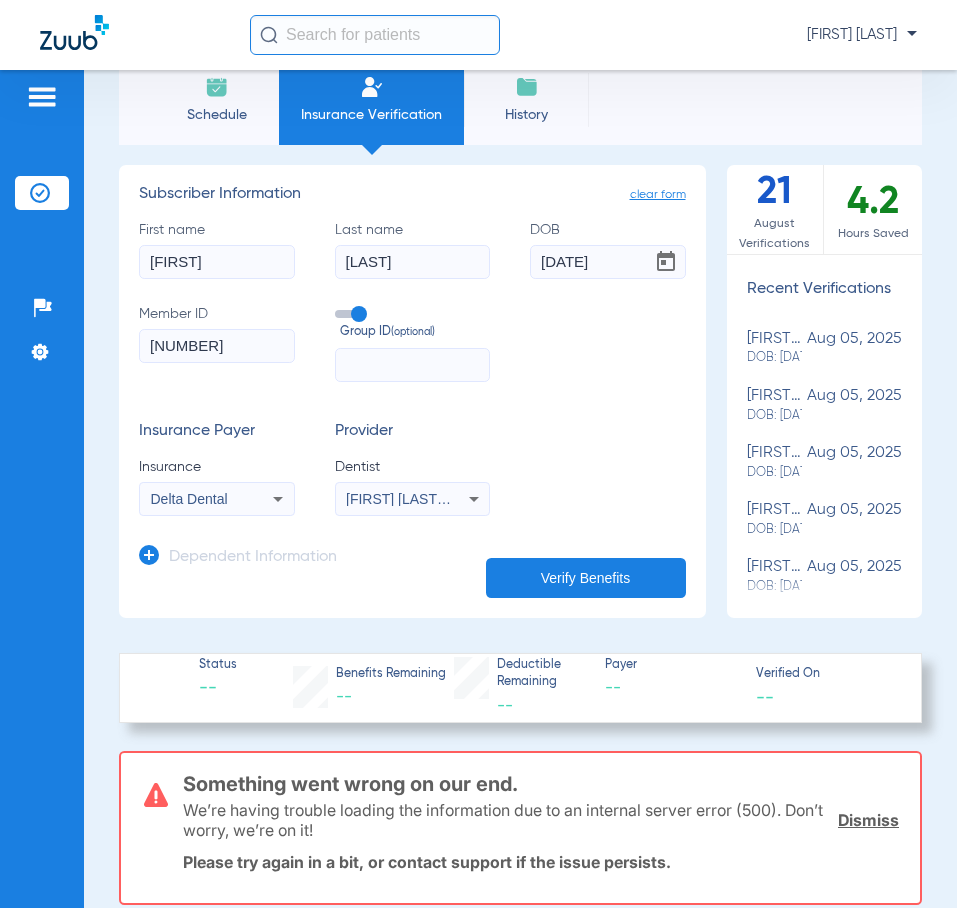 scroll, scrollTop: 0, scrollLeft: 0, axis: both 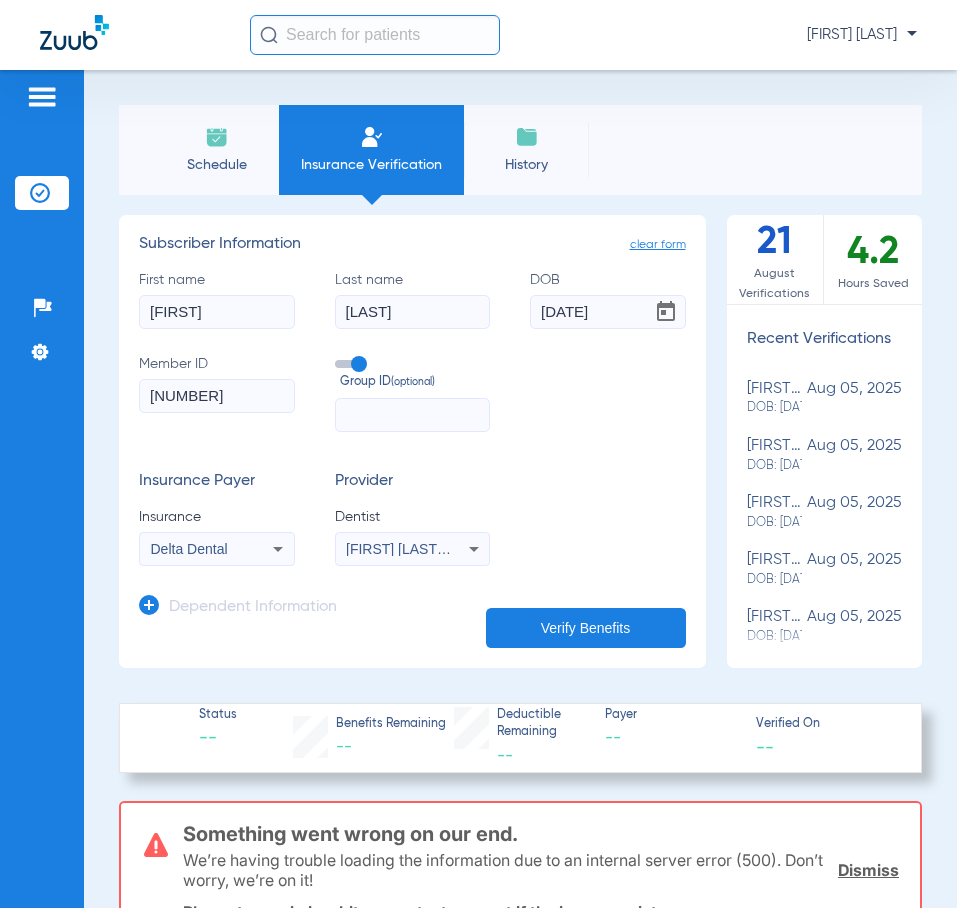 drag, startPoint x: 244, startPoint y: 390, endPoint x: -108, endPoint y: 399, distance: 352.11505 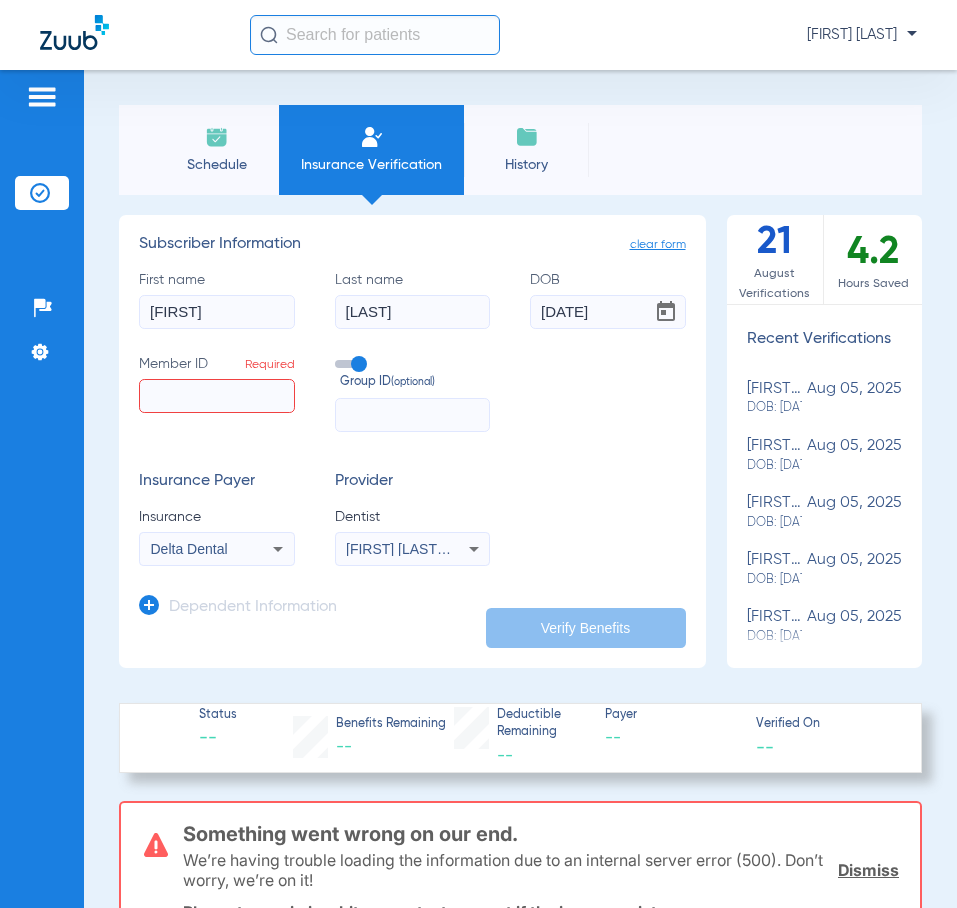 type 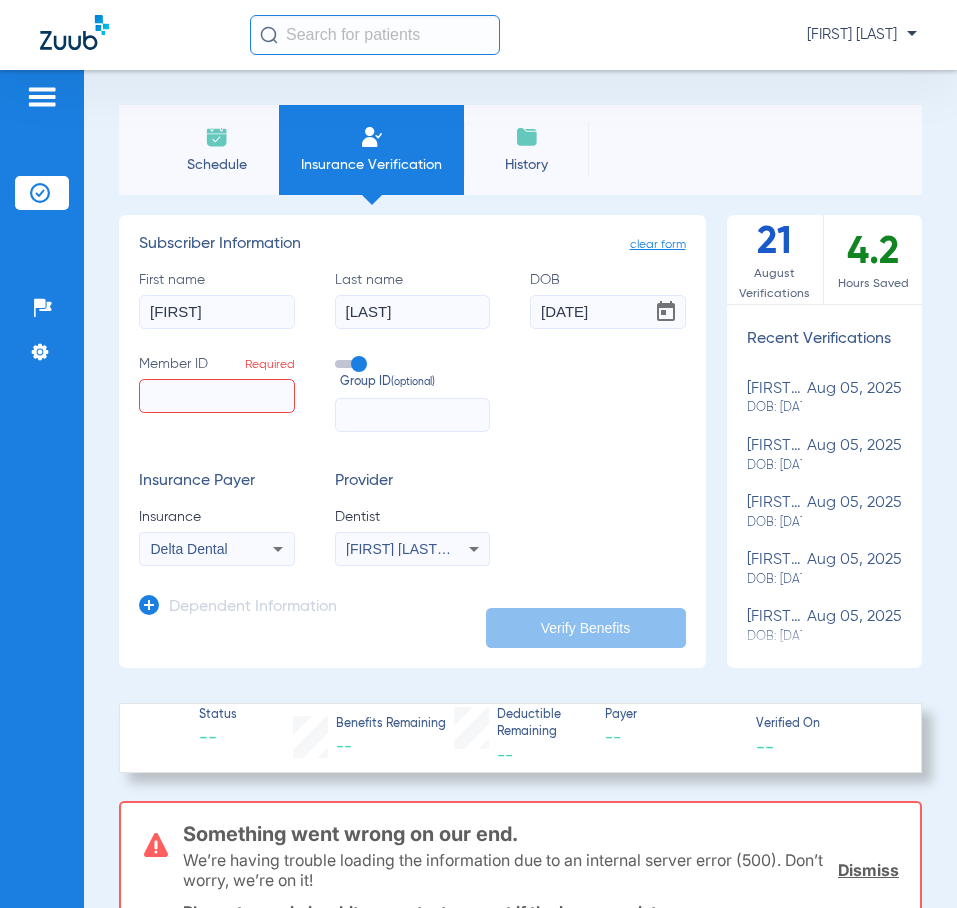 click on "Member ID  Required" 